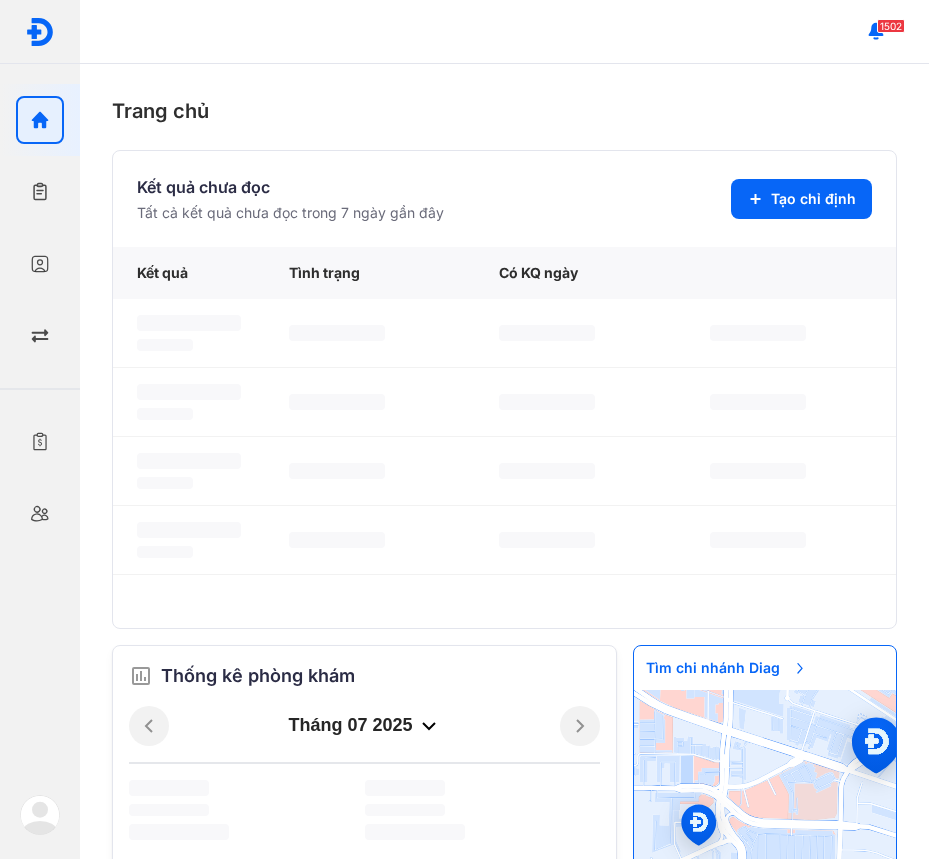 scroll, scrollTop: 0, scrollLeft: 0, axis: both 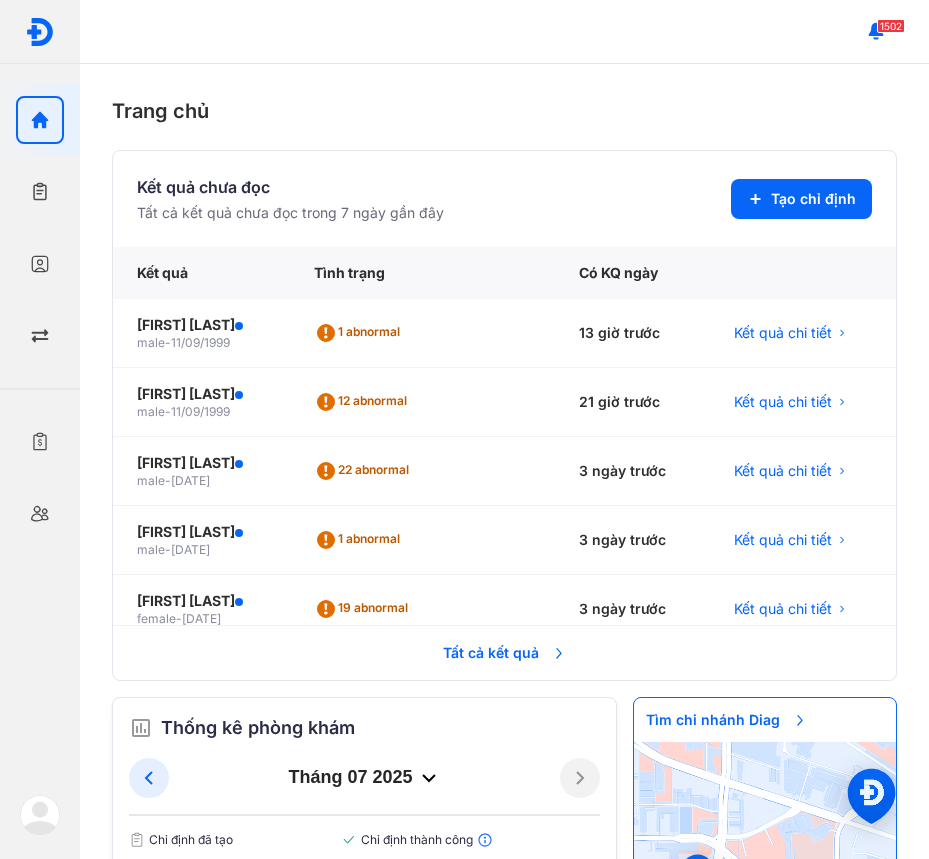click on "Tất cả kết quả" at bounding box center (505, 653) 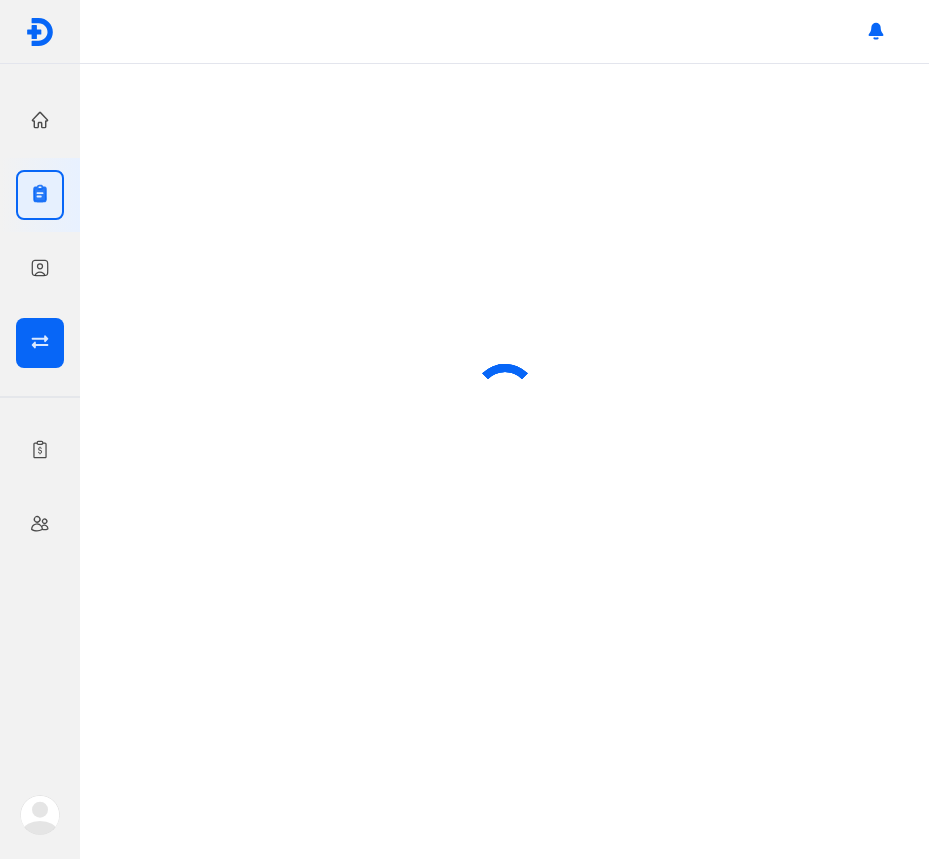 scroll, scrollTop: 0, scrollLeft: 0, axis: both 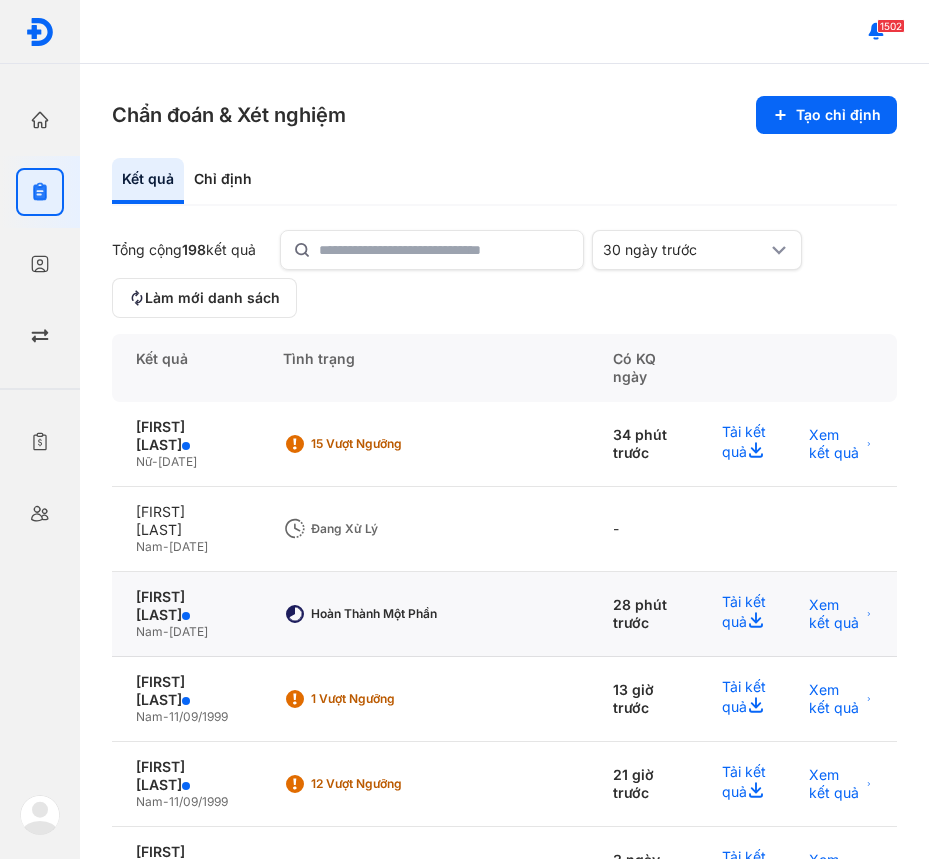 click on "Hoàn thành một phần" 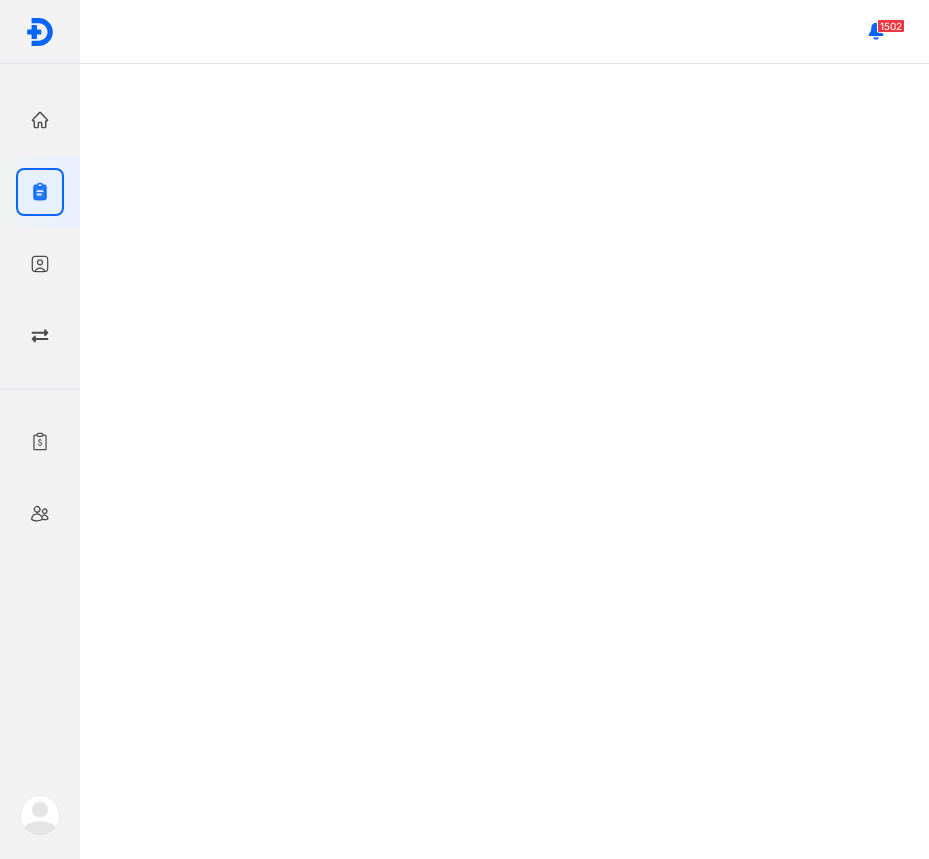 scroll, scrollTop: 0, scrollLeft: 0, axis: both 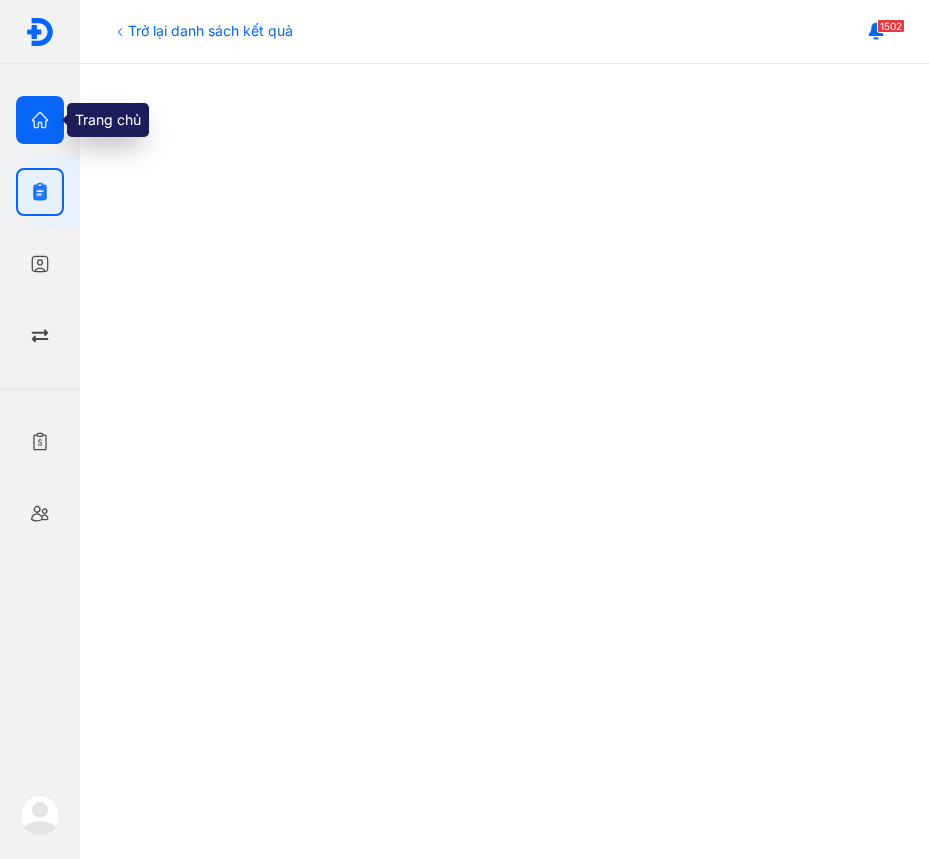click 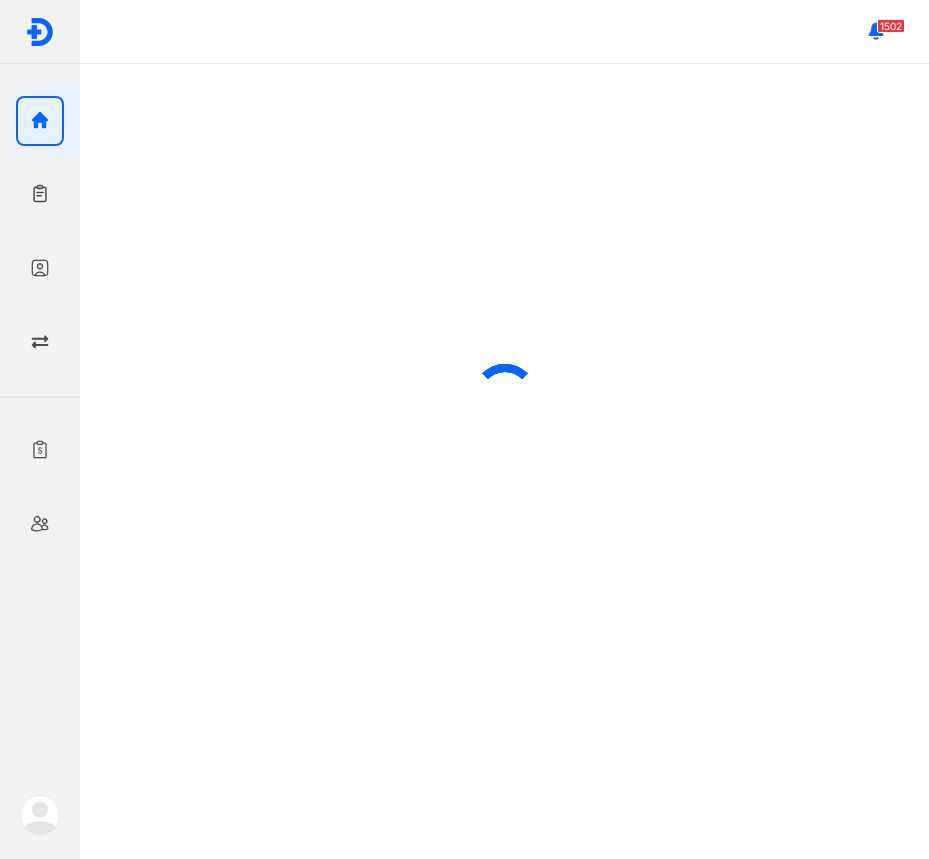 scroll, scrollTop: 0, scrollLeft: 0, axis: both 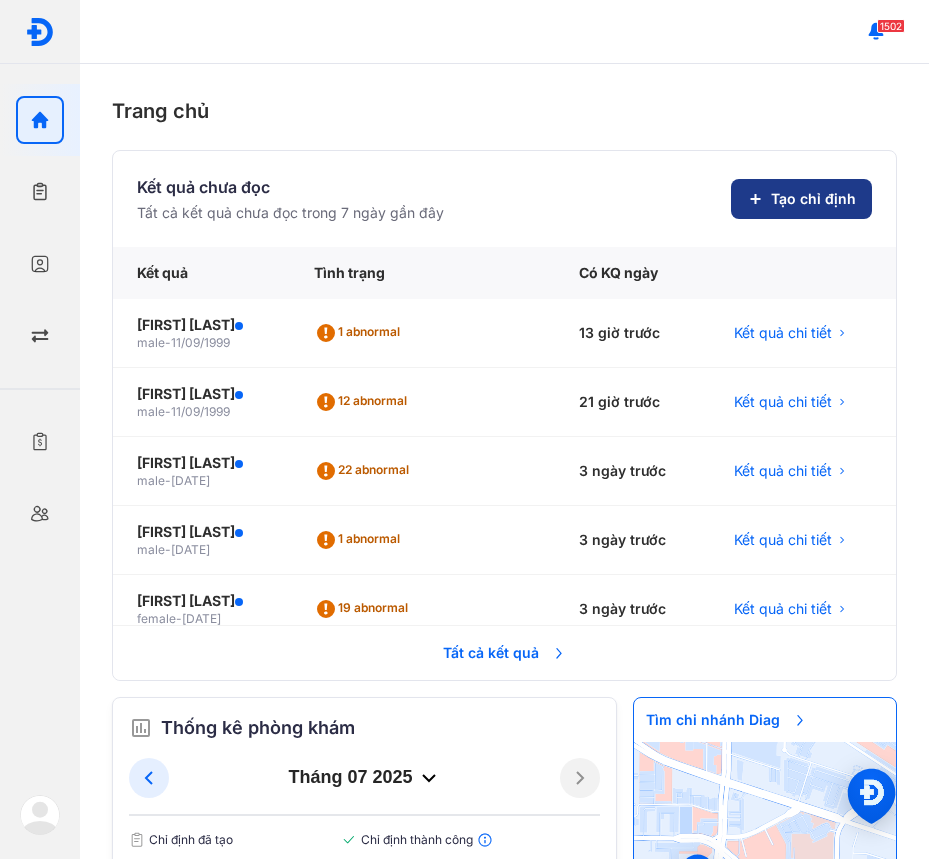 click on "Tạo chỉ định" 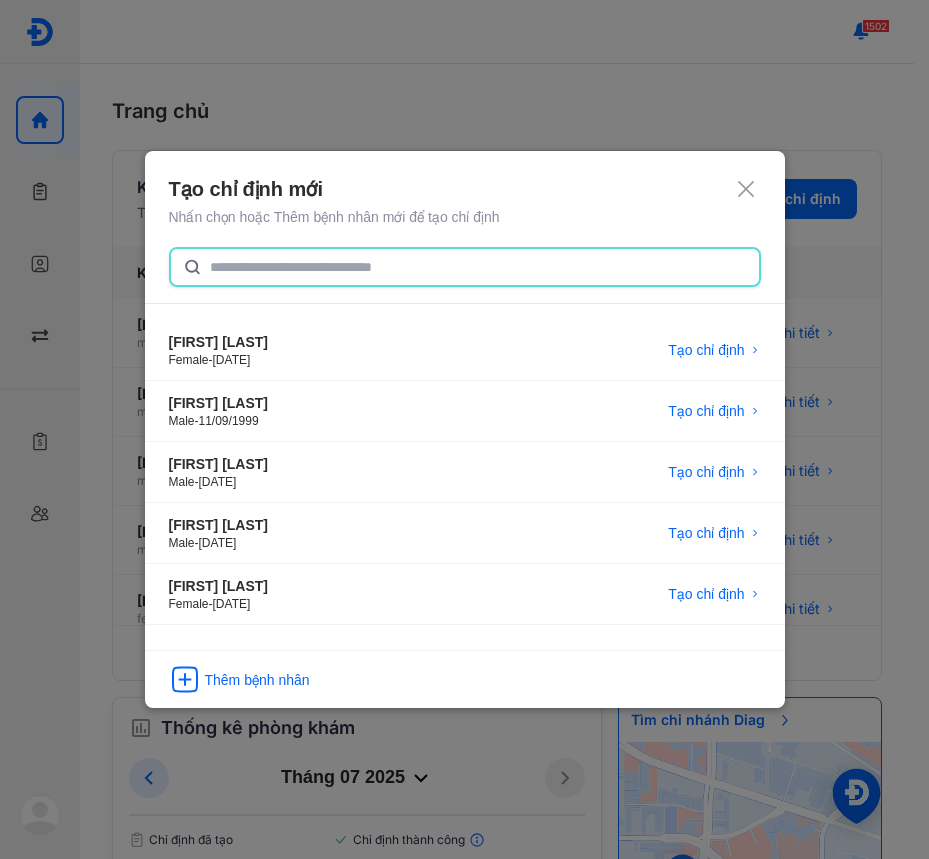 click 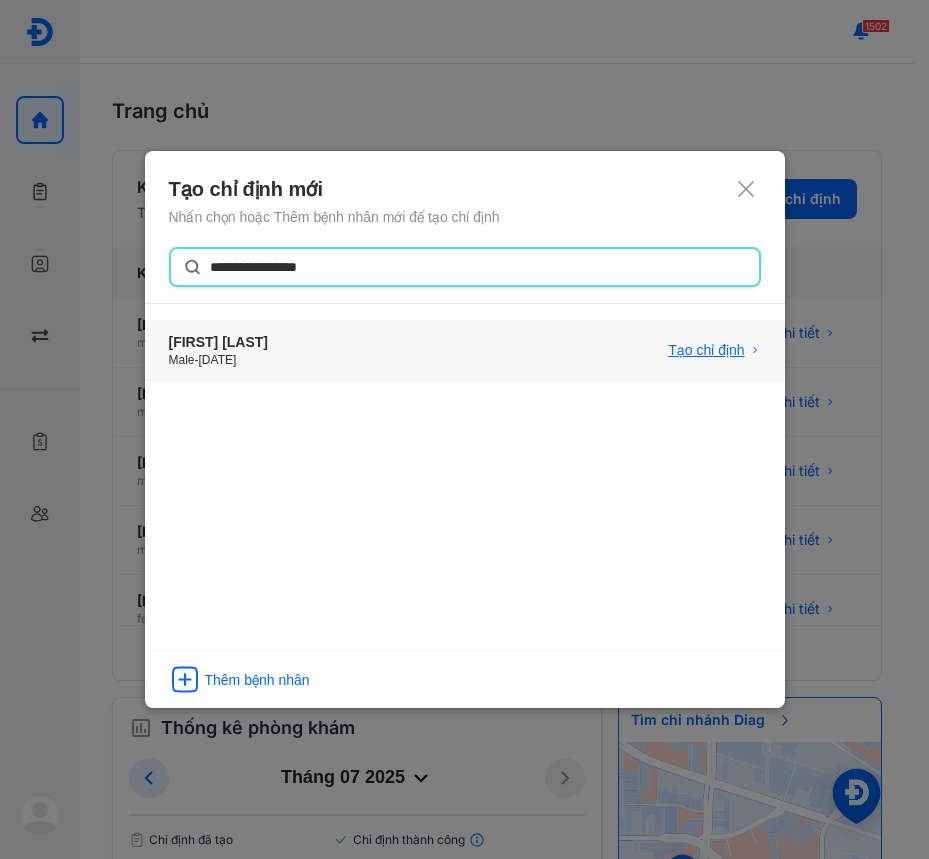 type on "**********" 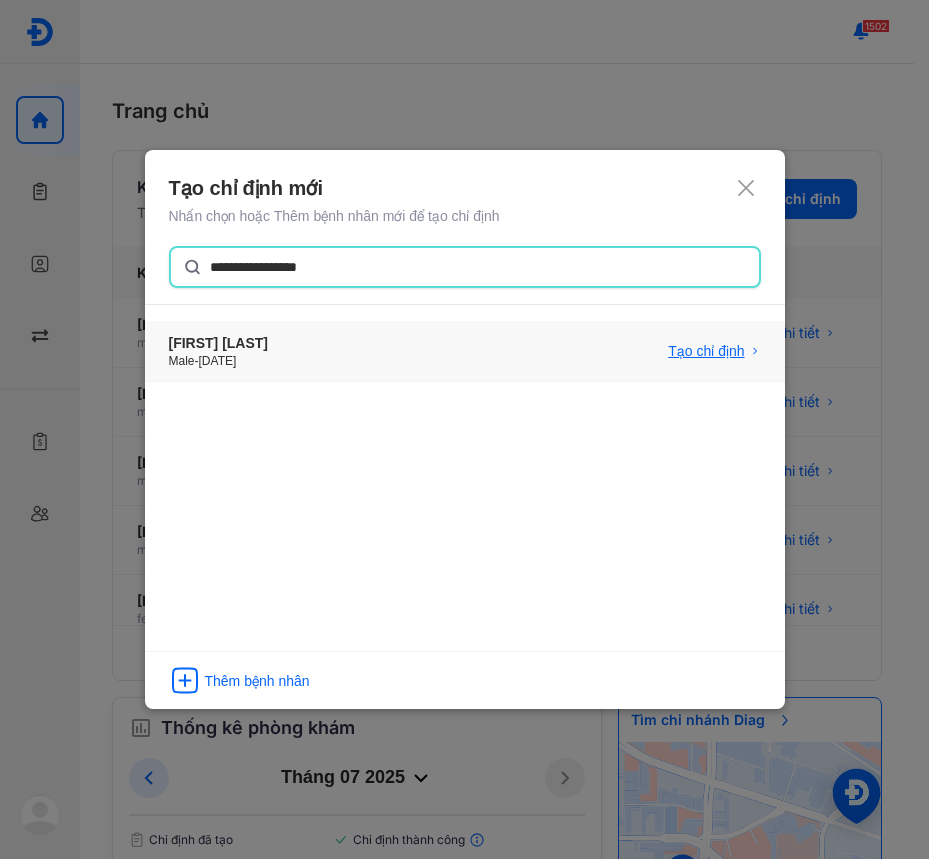 click on "Tạo chỉ định" at bounding box center [706, 351] 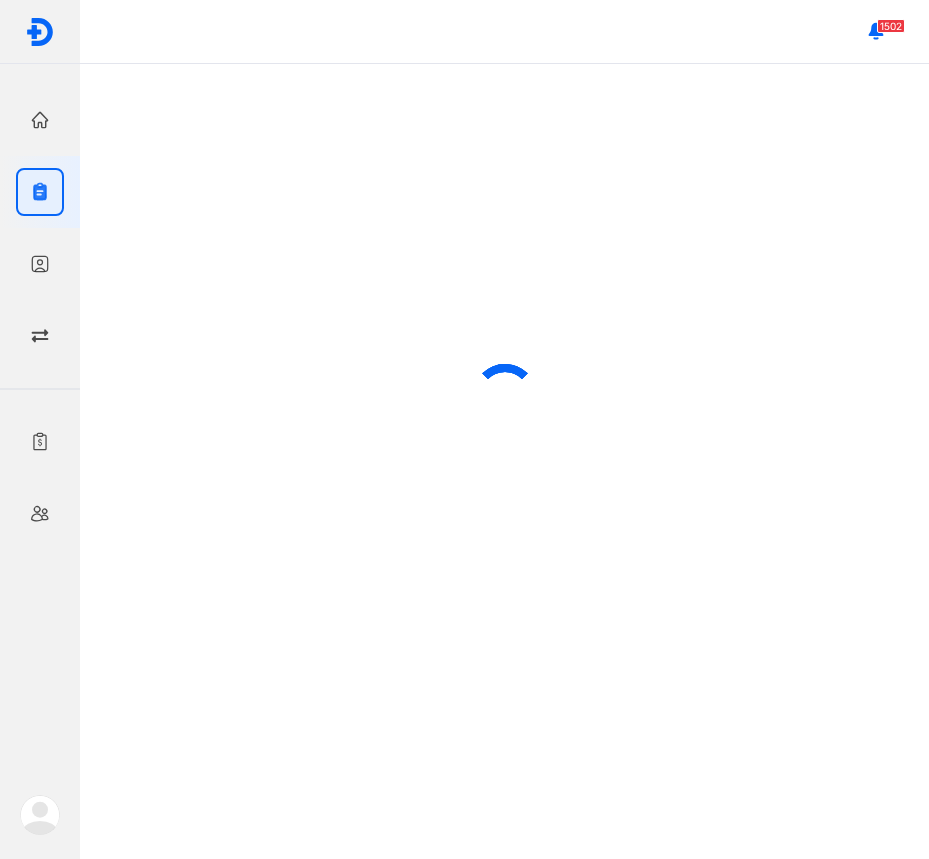 scroll, scrollTop: 0, scrollLeft: 0, axis: both 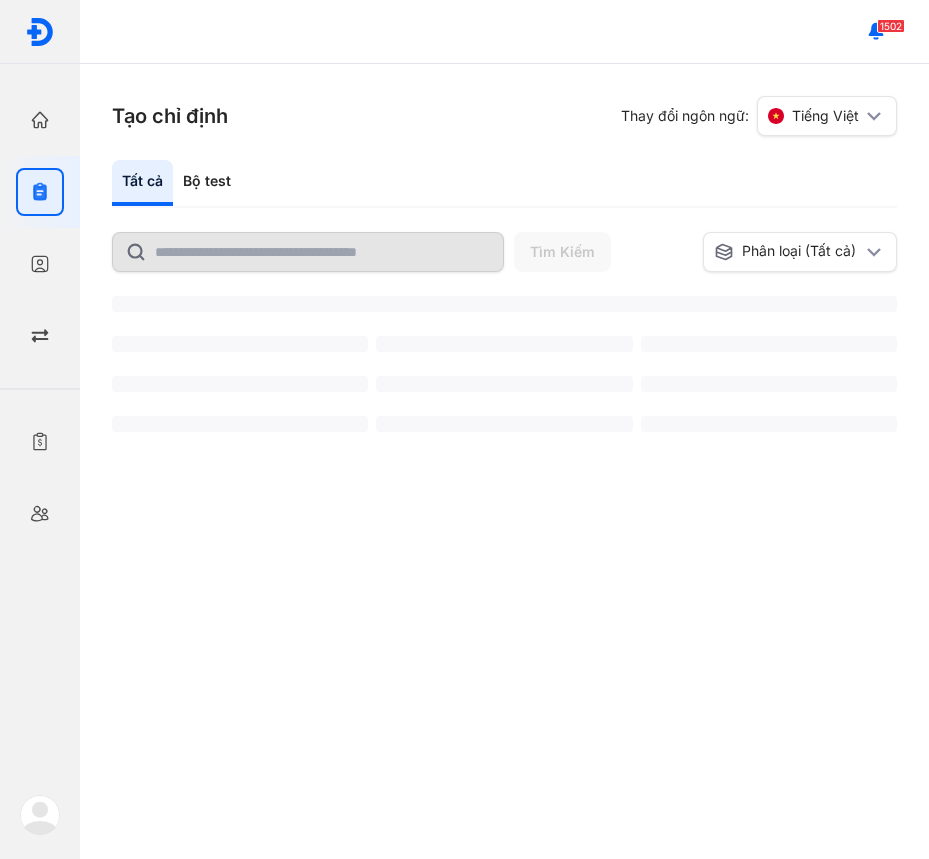 click on "Bộ test" 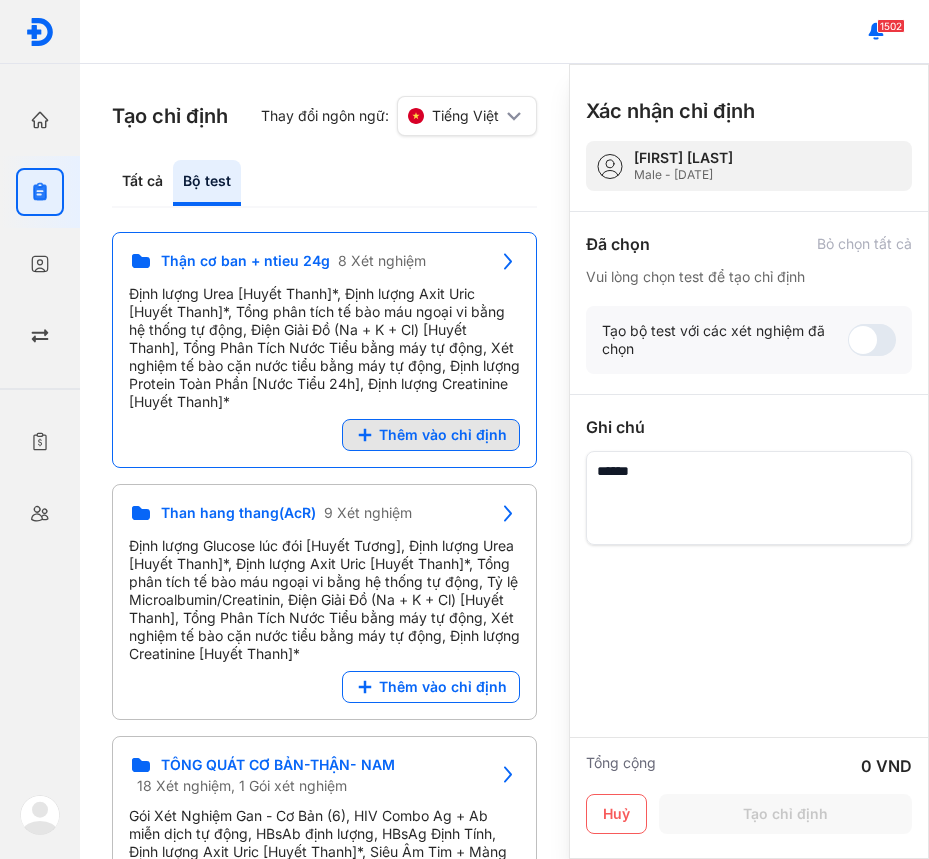 click on "Thêm vào chỉ định" at bounding box center [431, 435] 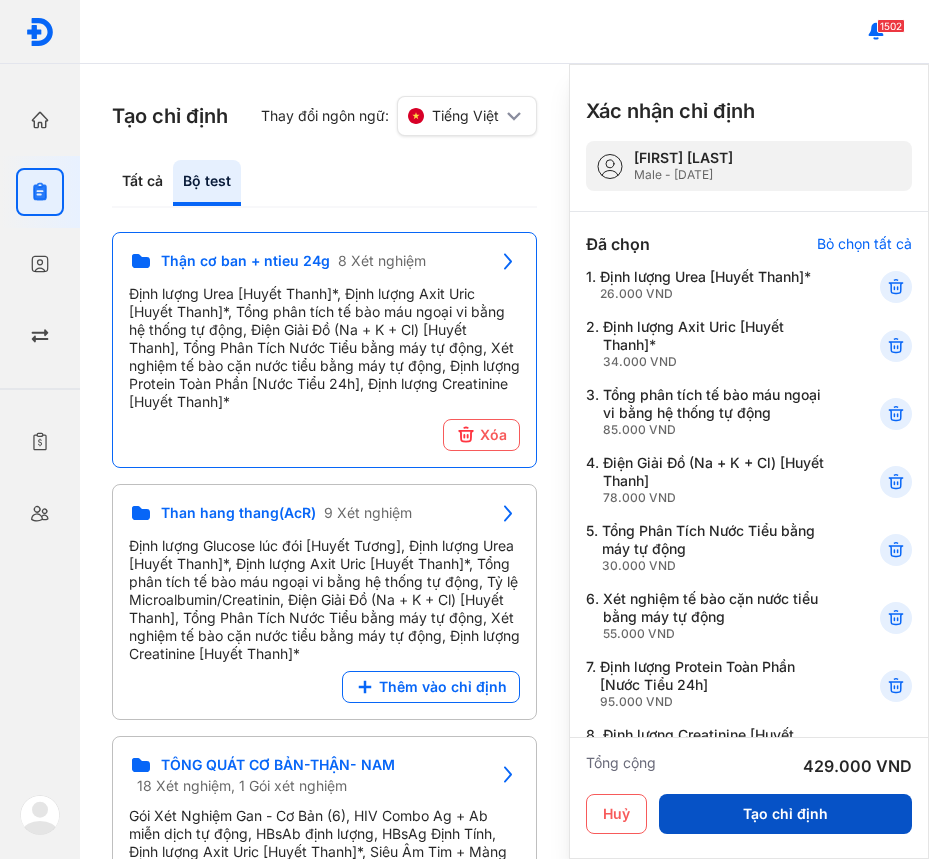 click on "Tạo chỉ định" at bounding box center (785, 814) 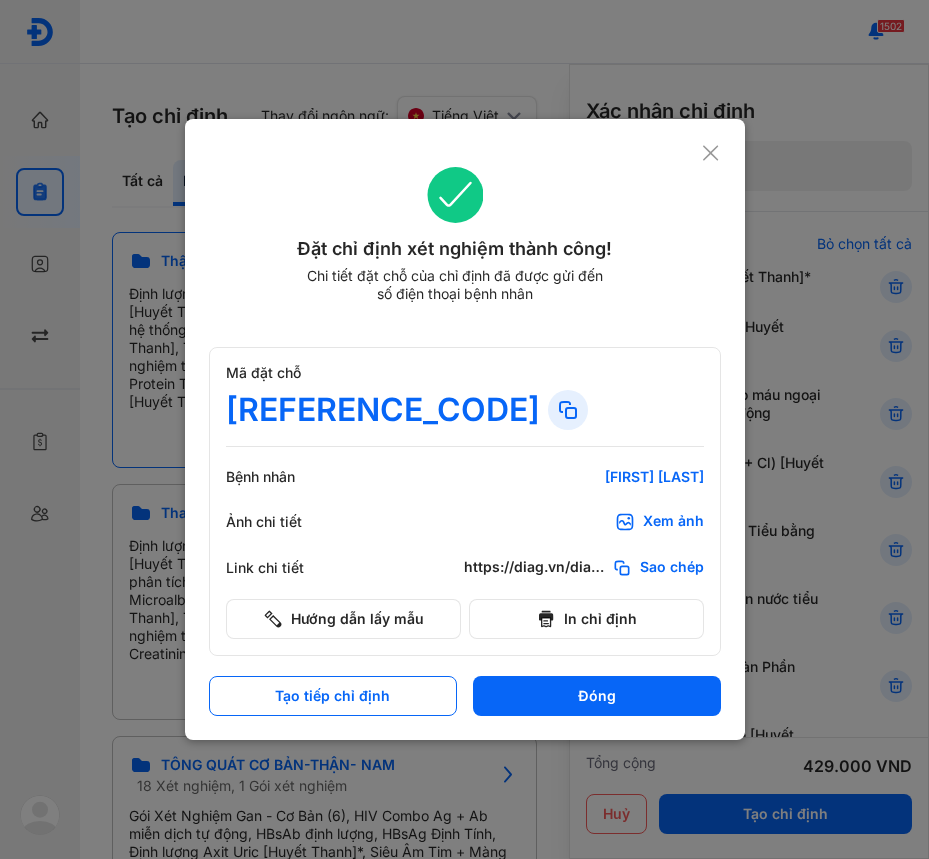 click on "Đặt chỉ định xét nghiệm thành công! Chi tiết đặt chỗ của chỉ định đã được gửi đến số điện thoại bệnh nhân" at bounding box center (465, 247) 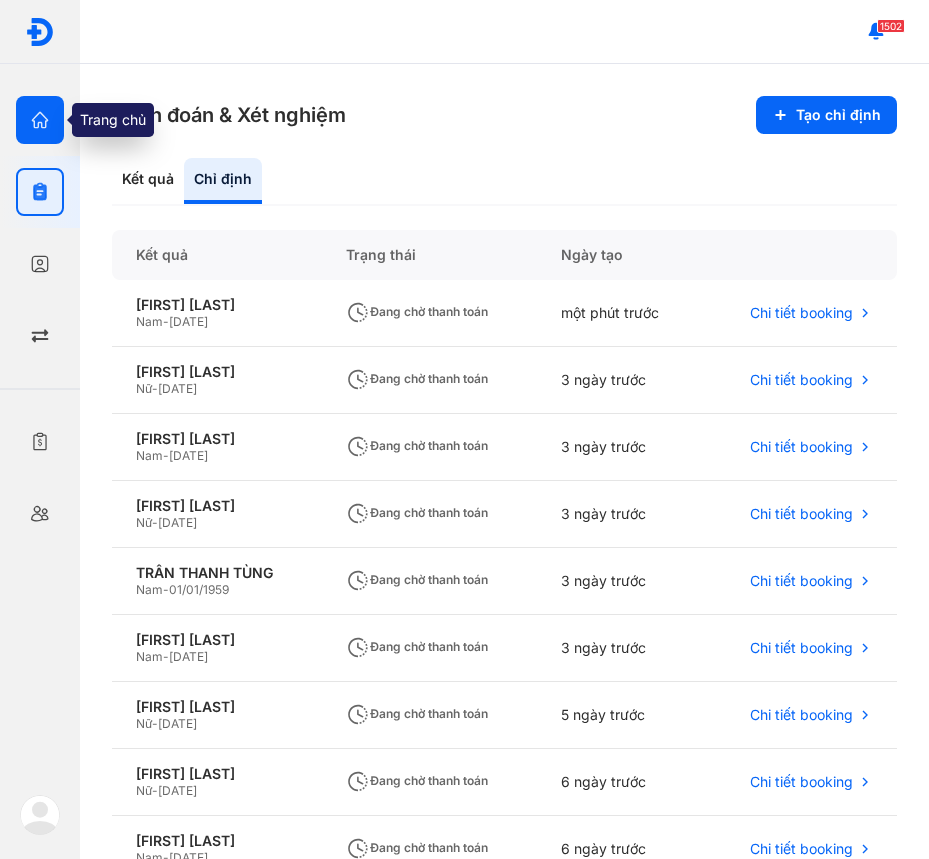click 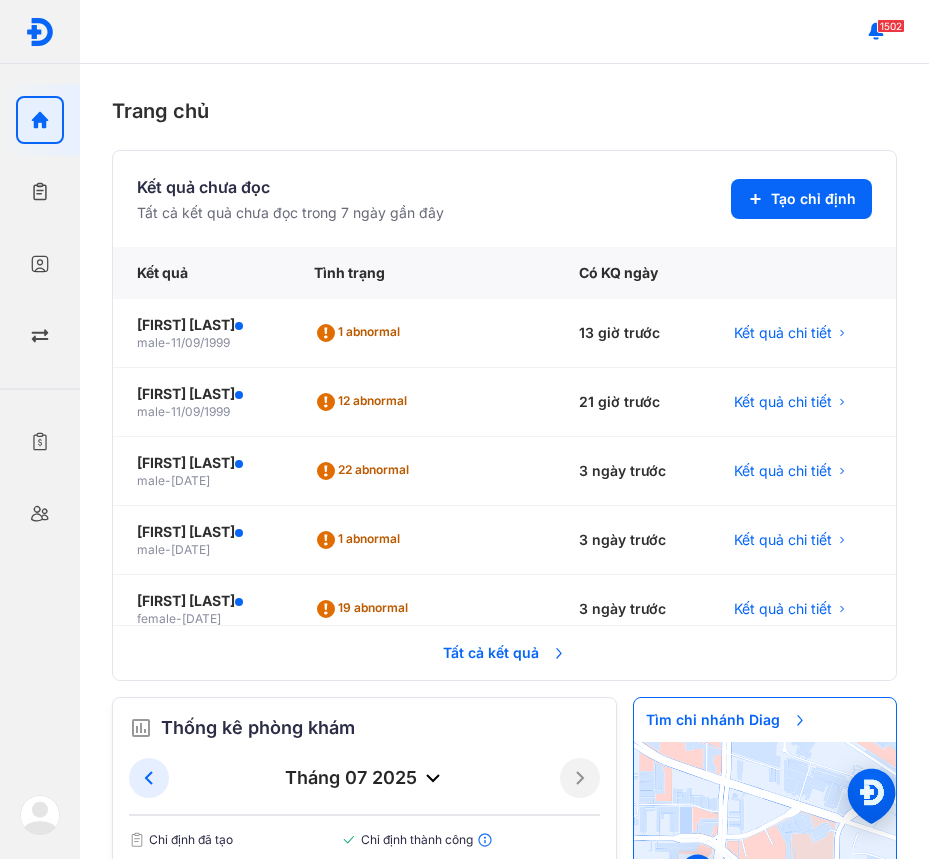 click on "Tất cả kết quả" at bounding box center (505, 653) 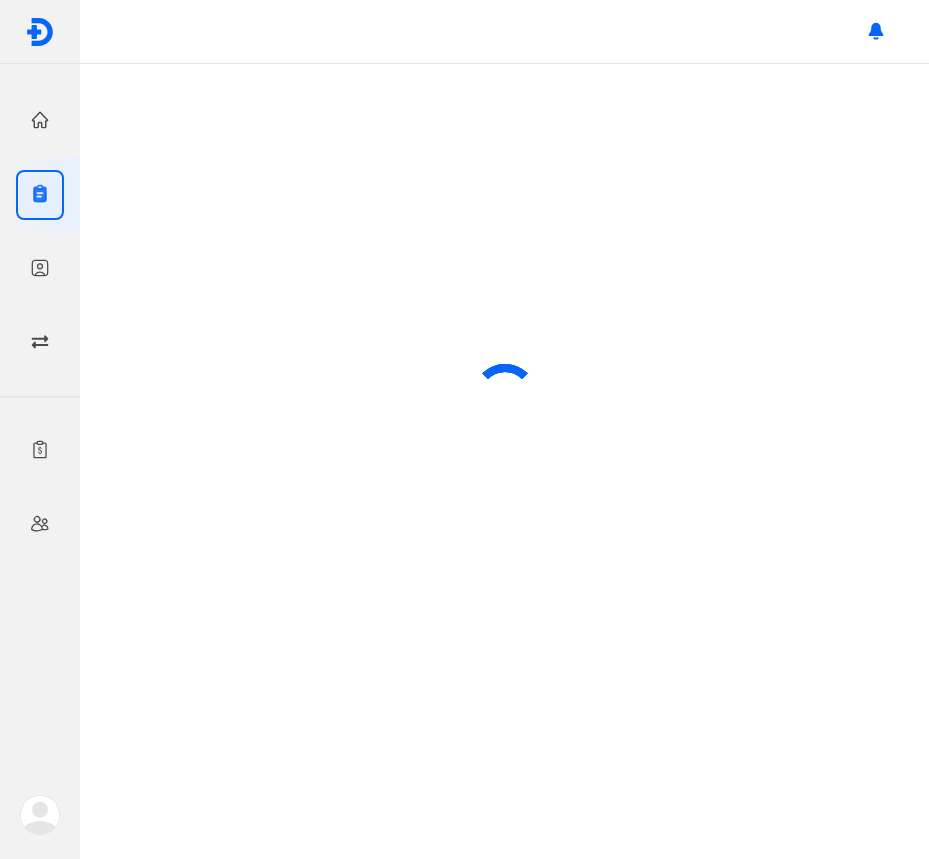 scroll, scrollTop: 0, scrollLeft: 0, axis: both 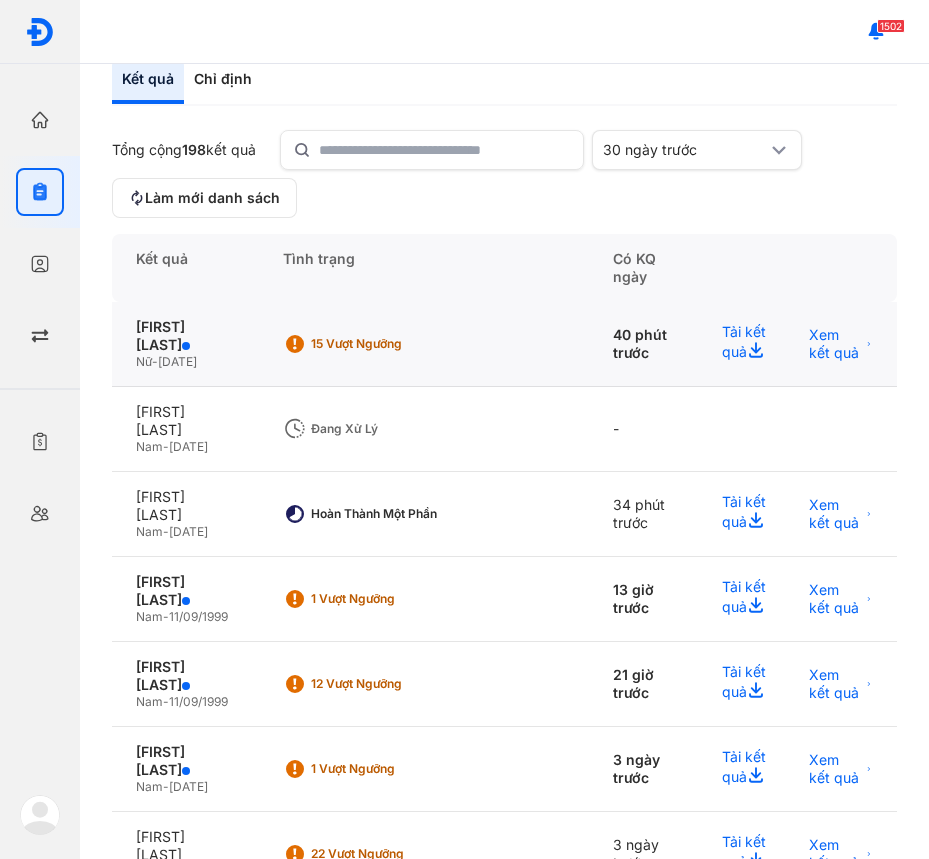 click on "15 Vượt ngưỡng" 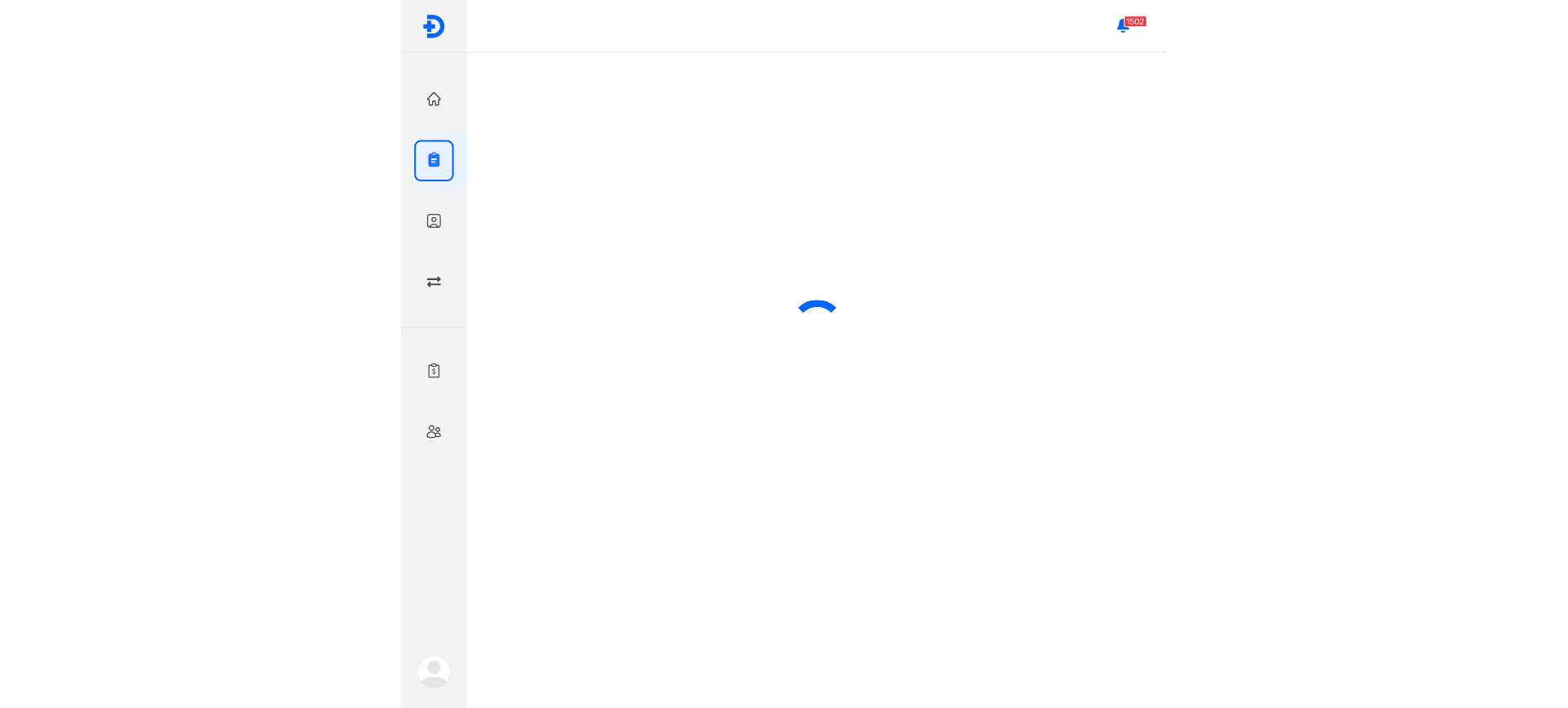 scroll, scrollTop: 0, scrollLeft: 0, axis: both 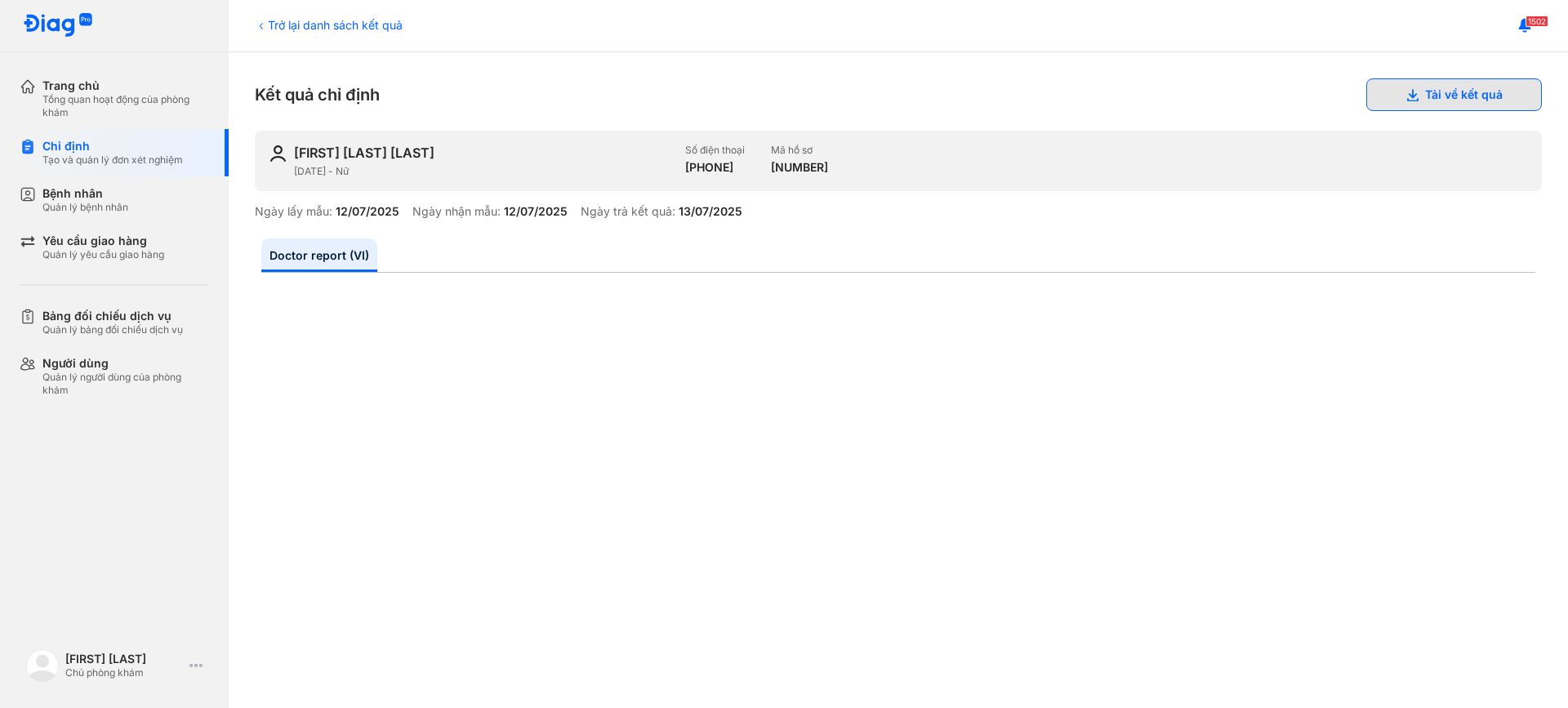 click on "Tải về kết quả" at bounding box center (1454, 95) 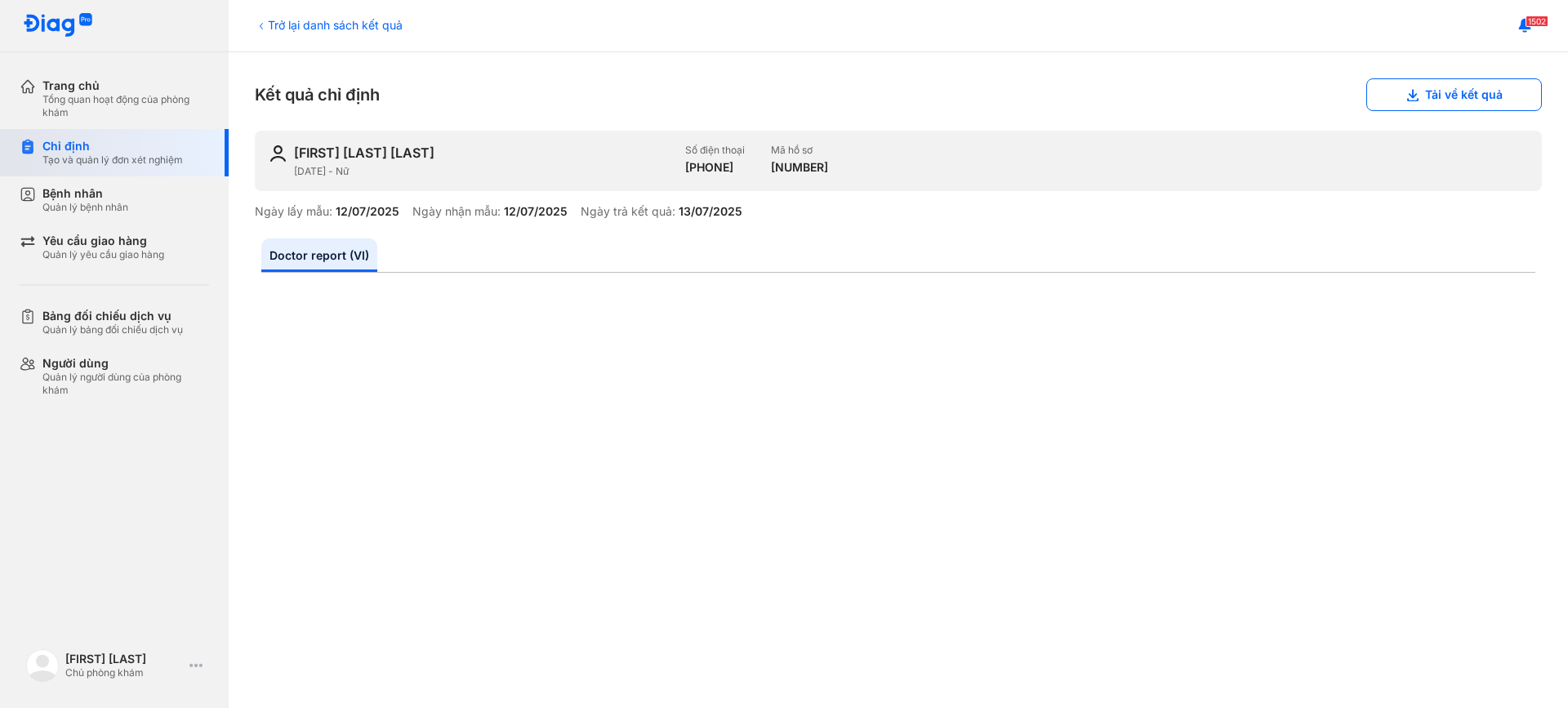 click on "Chỉ định" at bounding box center (113, 146) 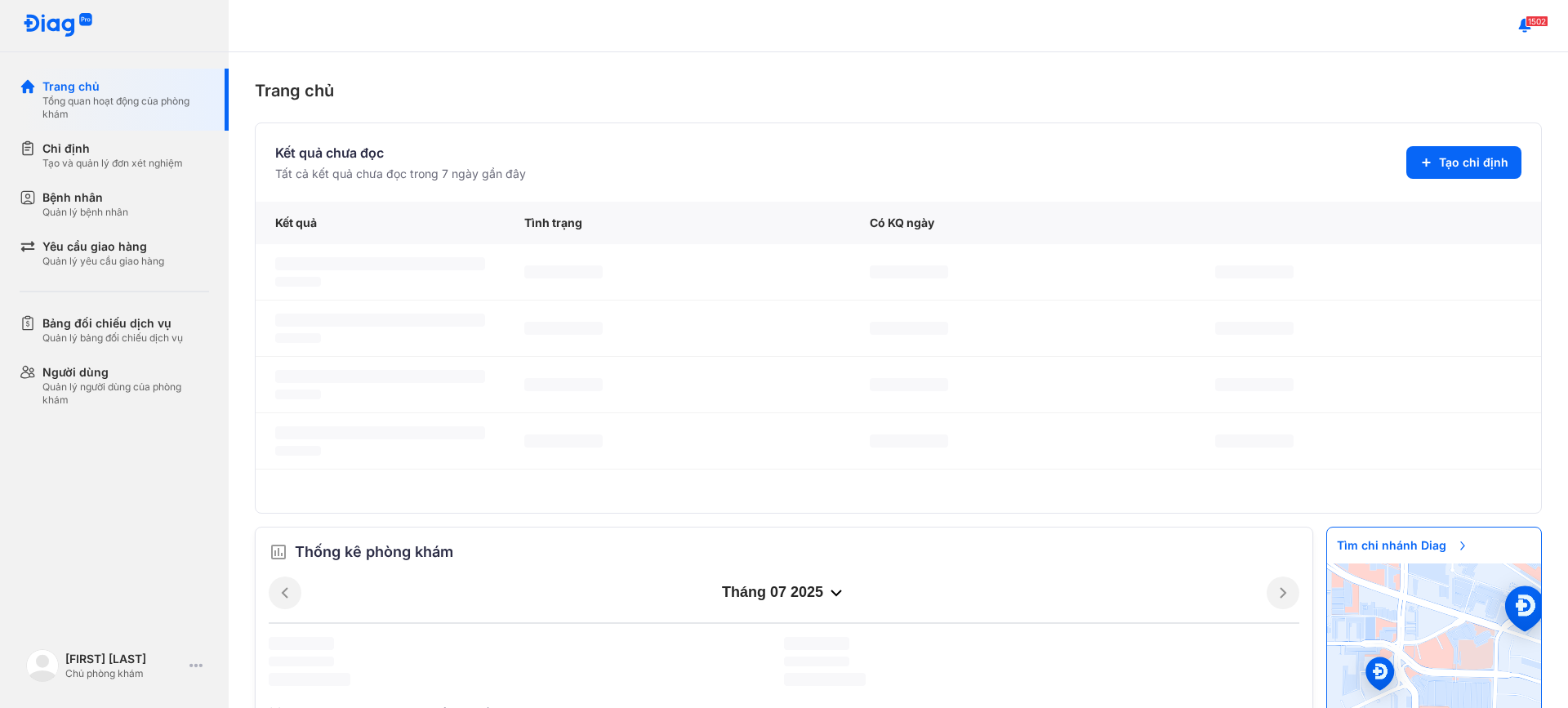 scroll, scrollTop: 0, scrollLeft: 0, axis: both 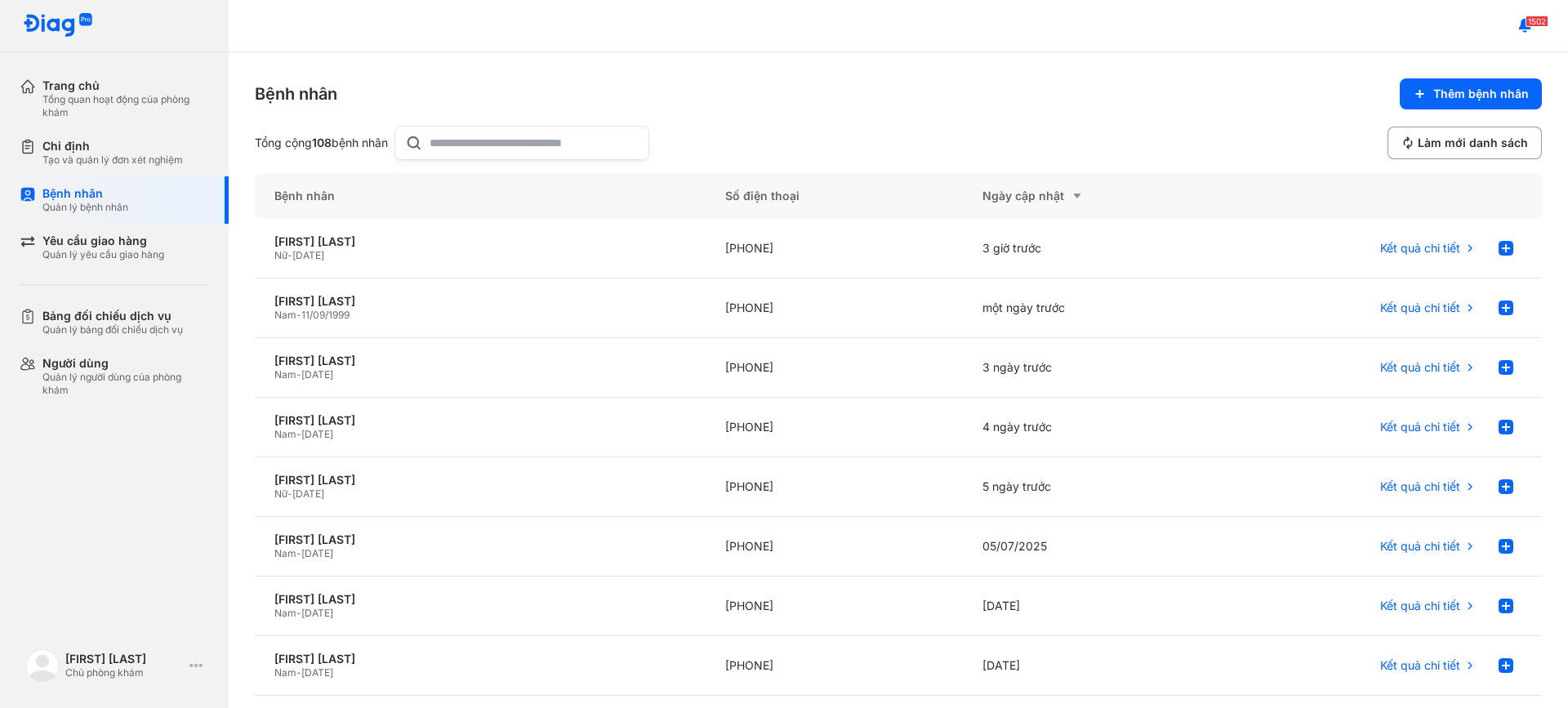 click 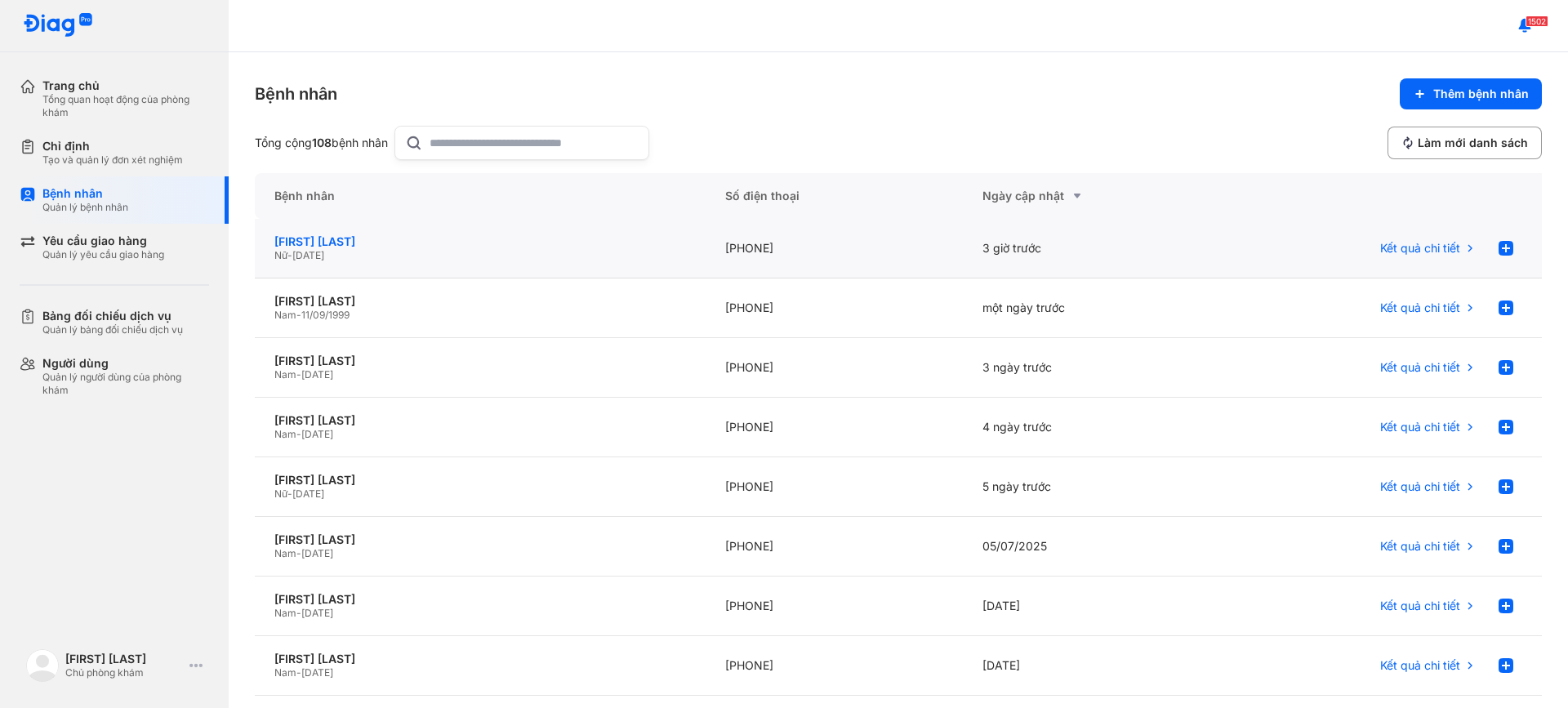 click on "NGUYỄN THỊ KIM NGUYÊN" 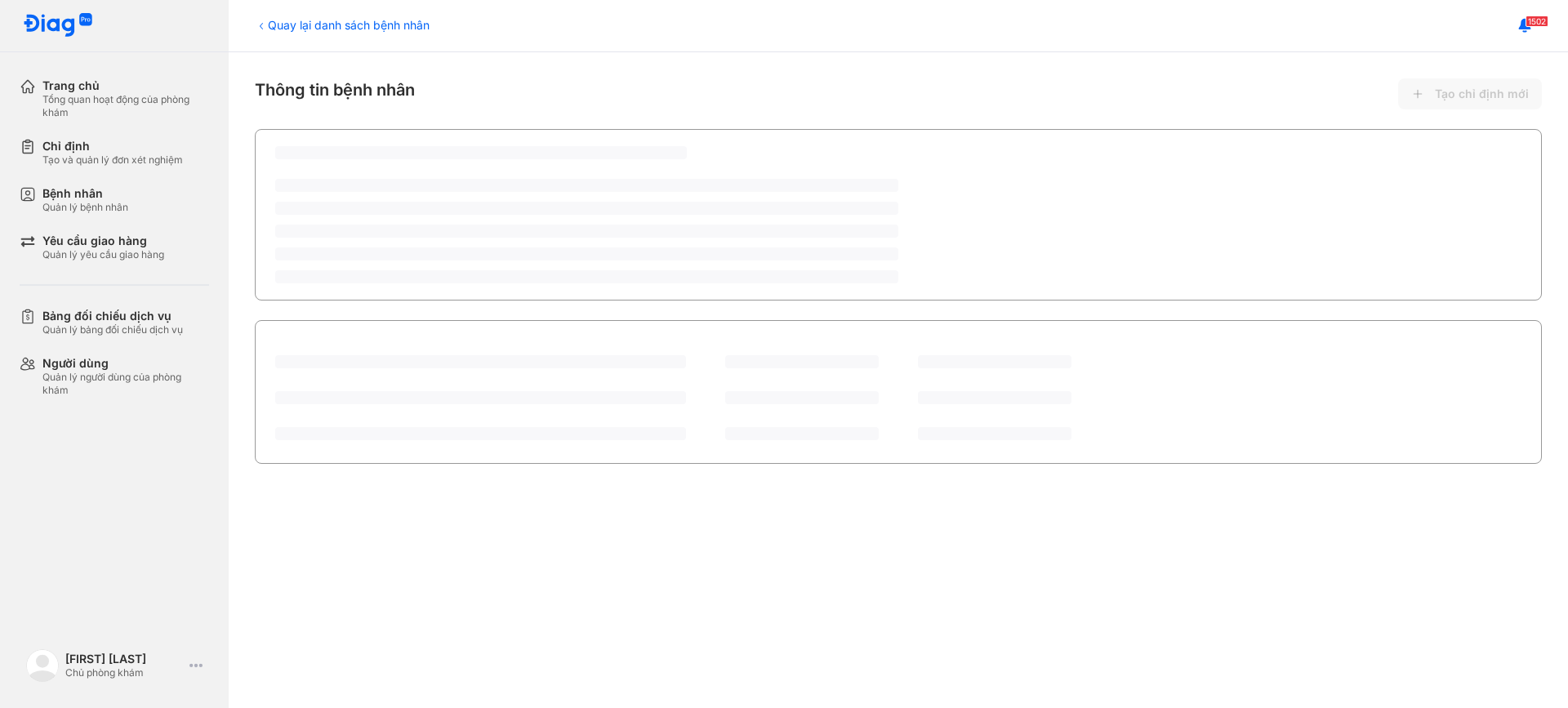 scroll, scrollTop: 0, scrollLeft: 0, axis: both 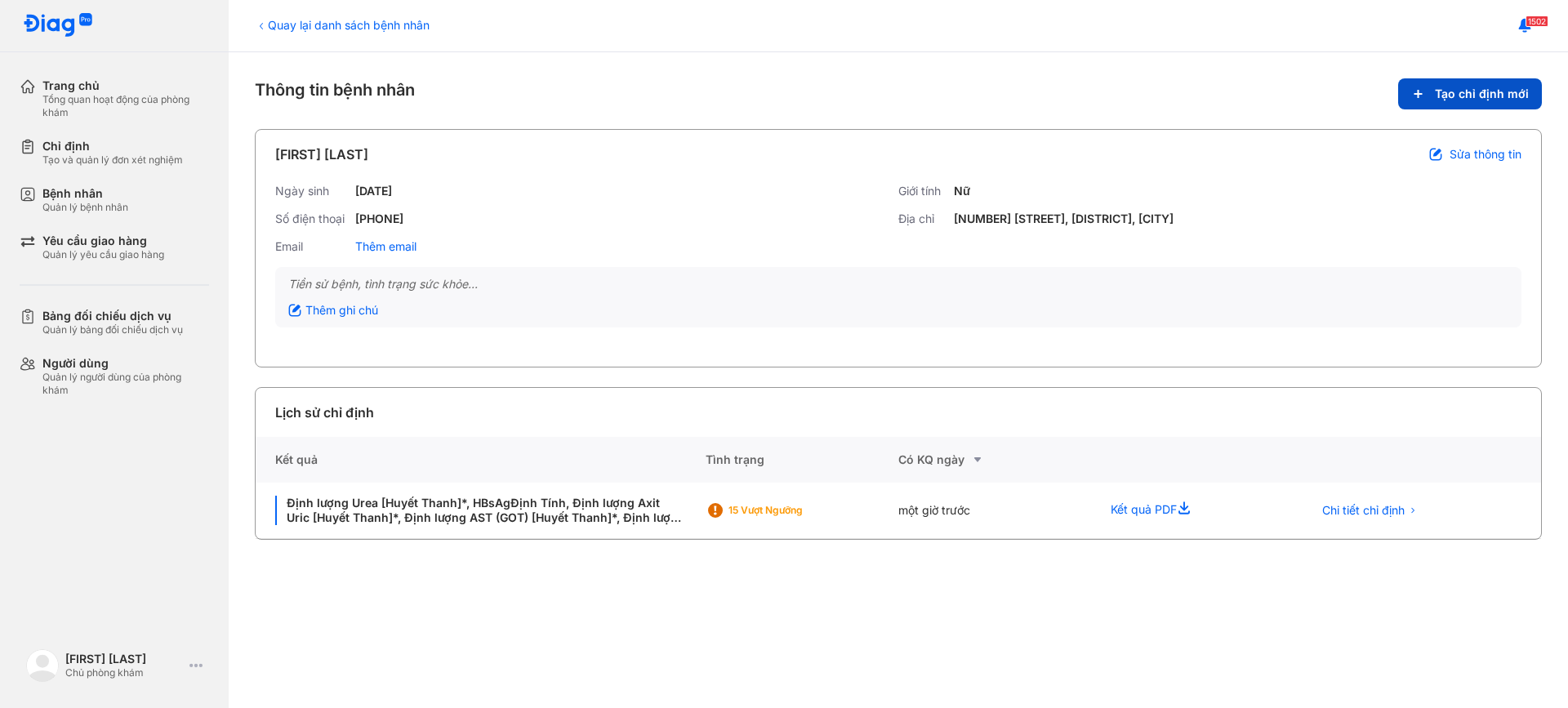 click on "Tạo chỉ định mới" 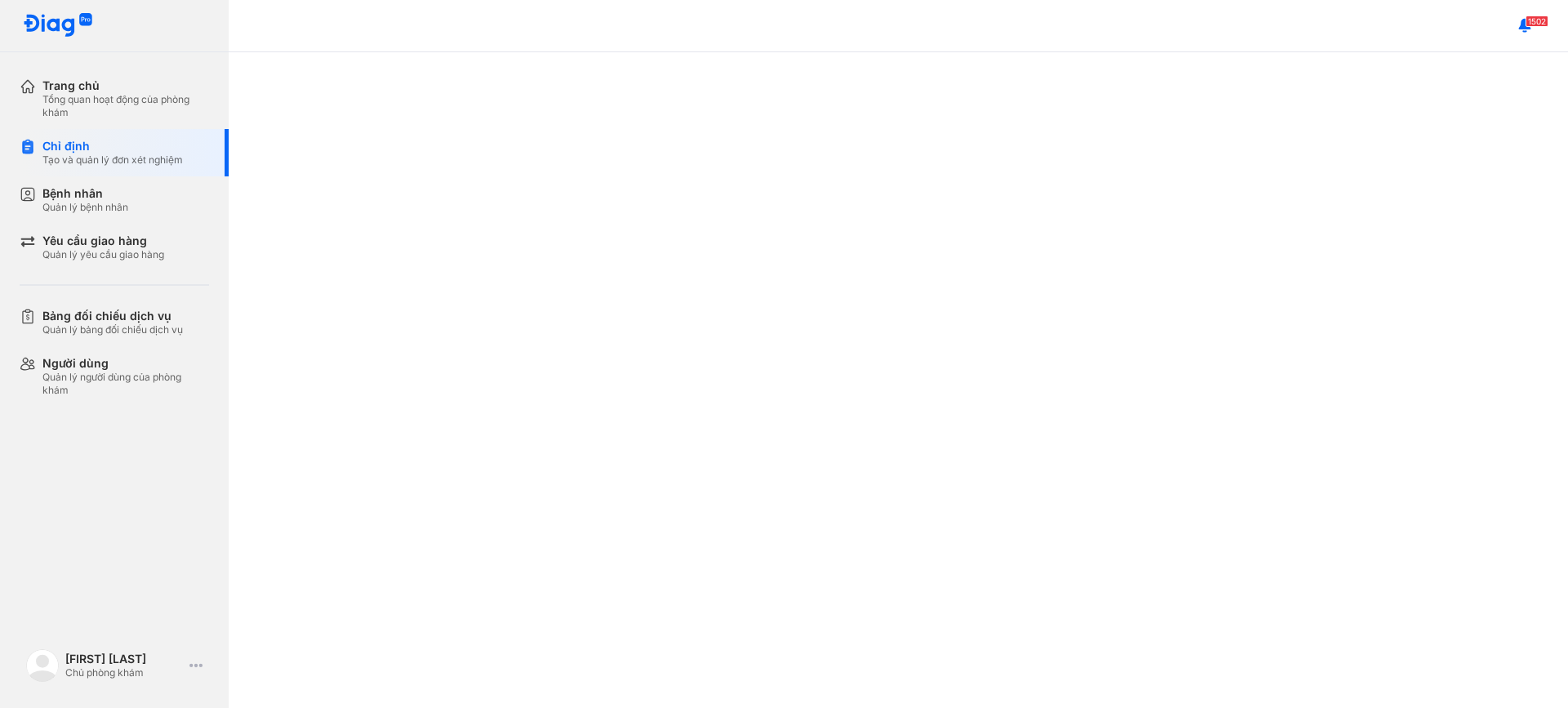 scroll, scrollTop: 0, scrollLeft: 0, axis: both 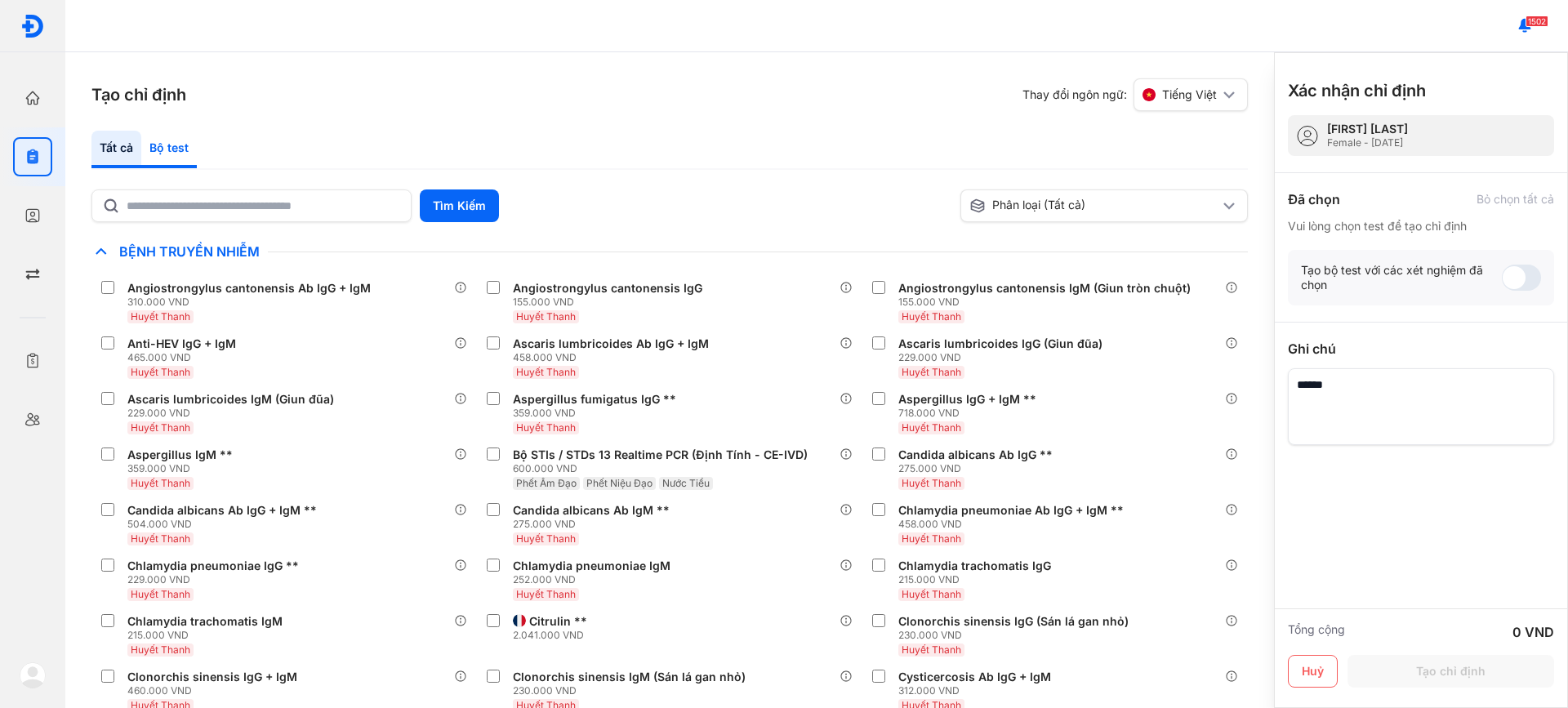click on "Bộ test" 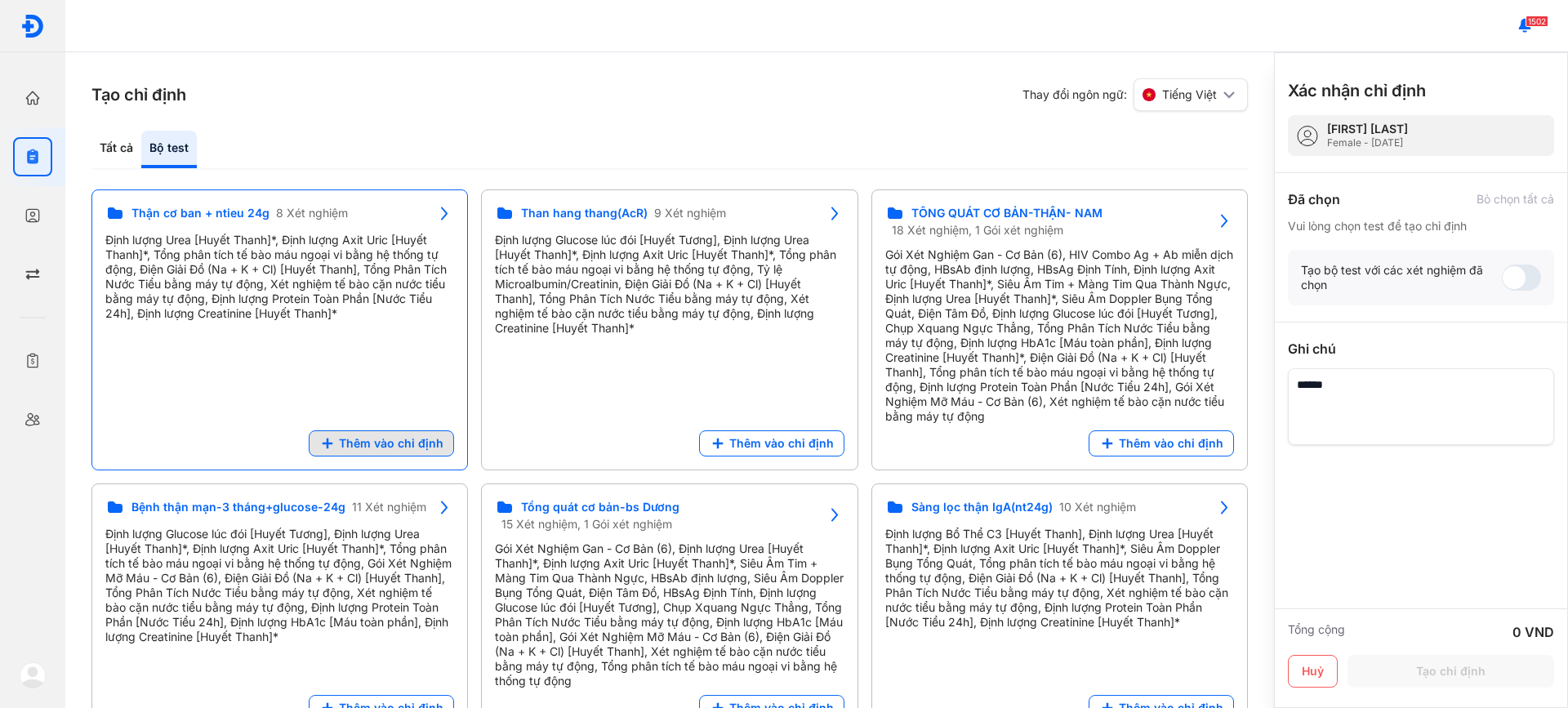 click on "Thêm vào chỉ định" 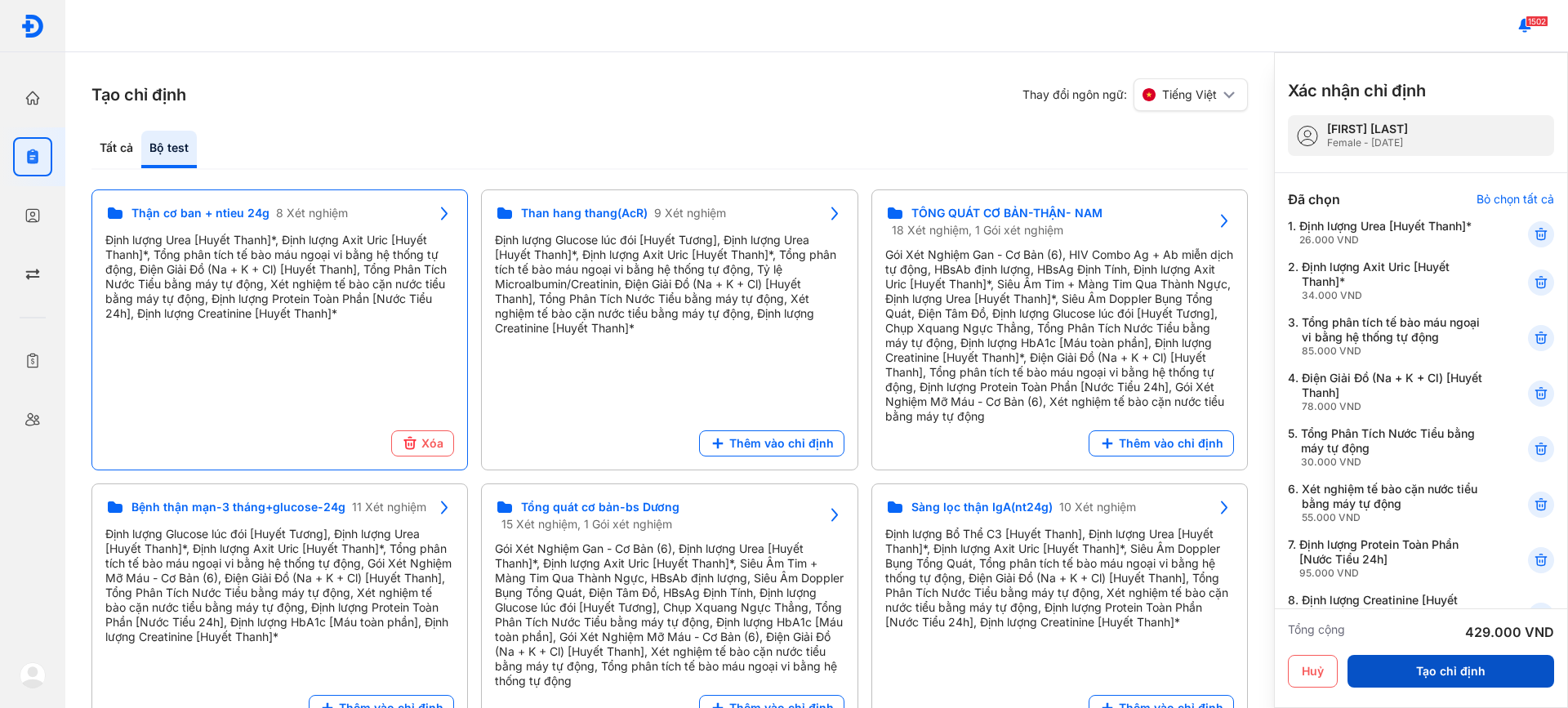 drag, startPoint x: 1466, startPoint y: 674, endPoint x: 1567, endPoint y: 693, distance: 102.77159 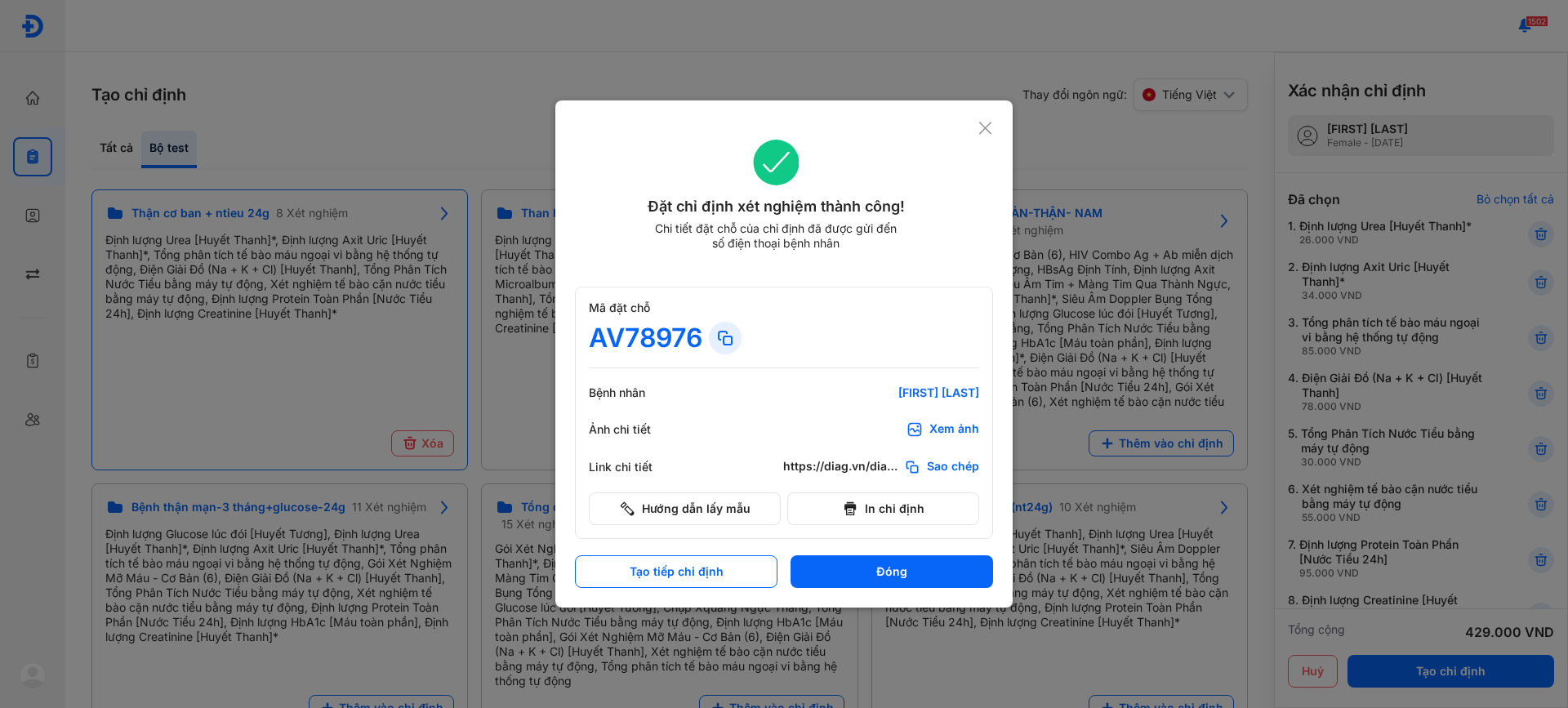 click 